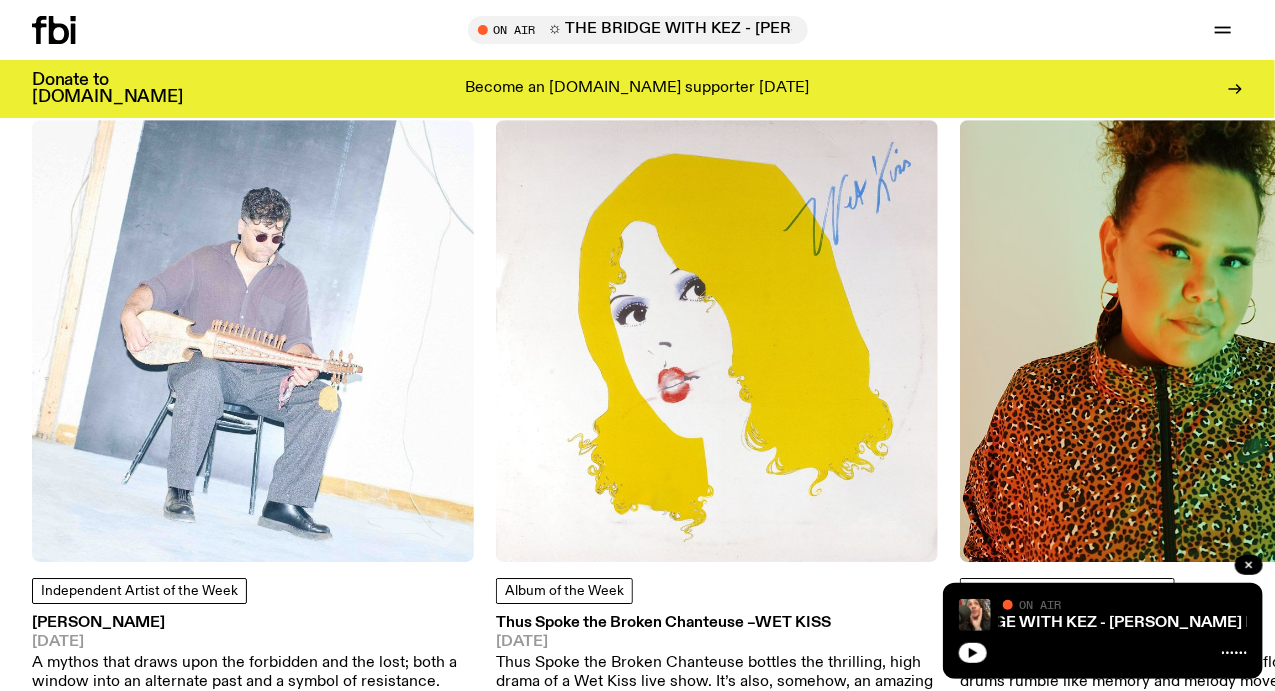 scroll, scrollTop: 2285, scrollLeft: 0, axis: vertical 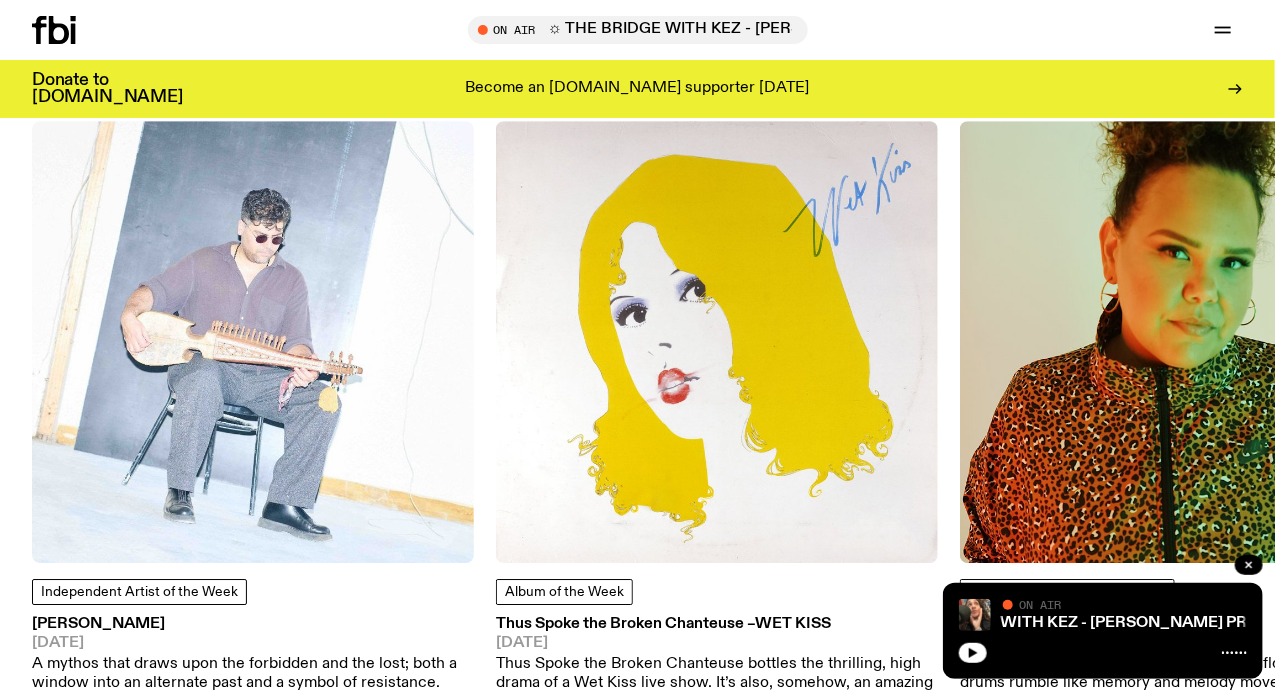 click 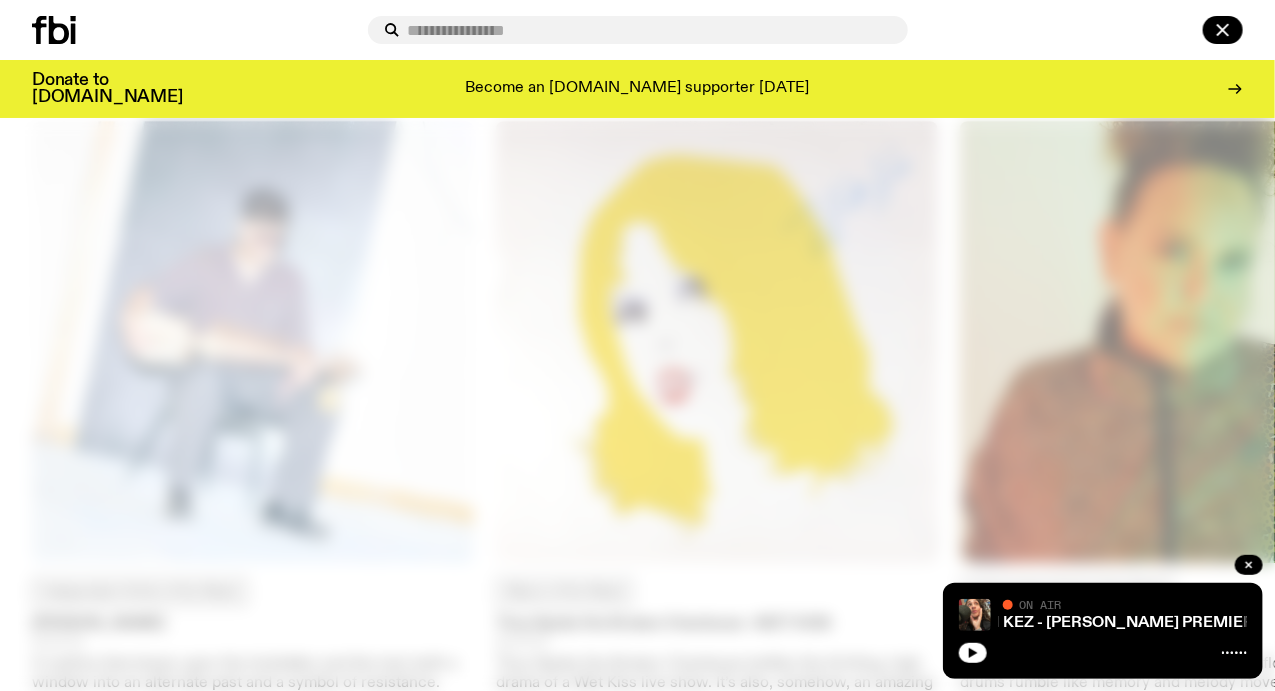 click at bounding box center [650, 30] 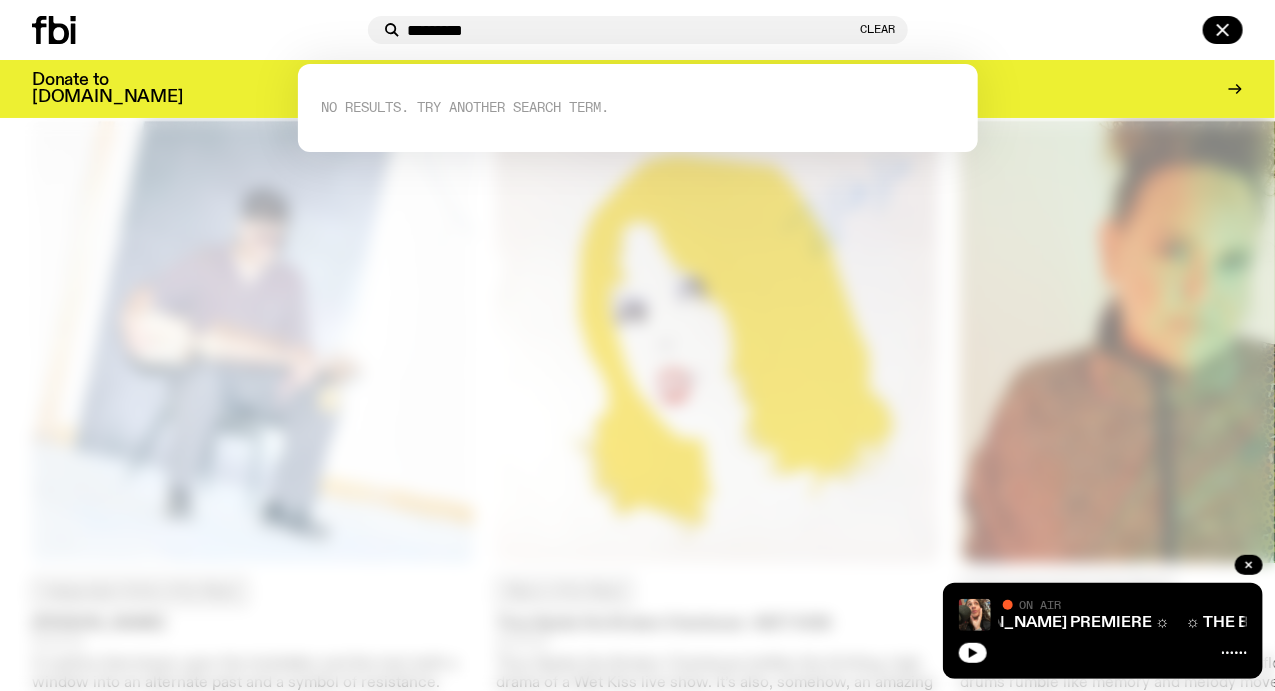type on "*********" 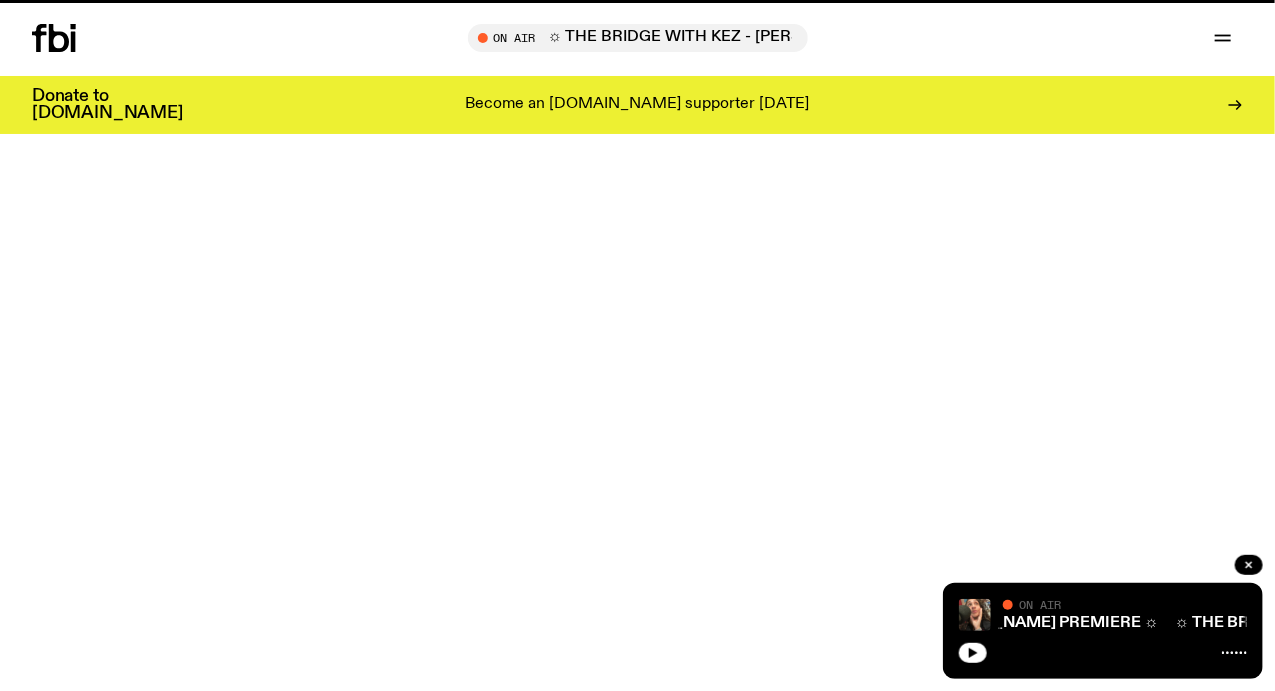 scroll, scrollTop: 0, scrollLeft: 0, axis: both 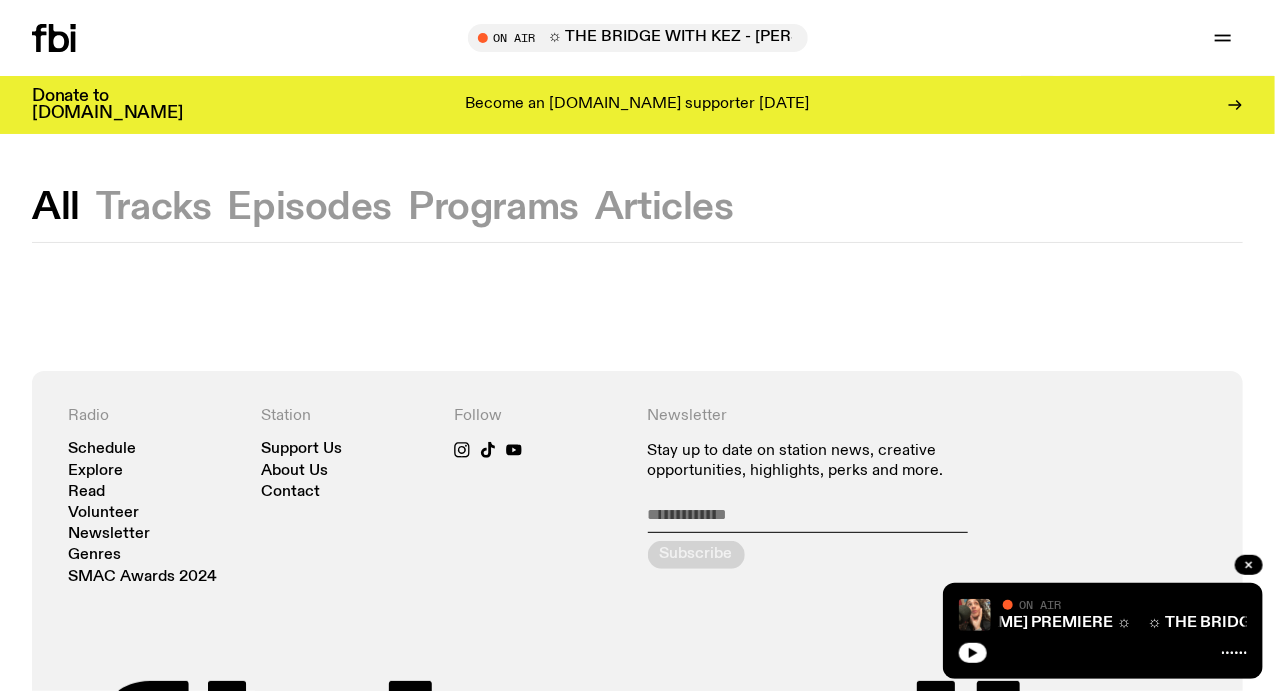 click on "Episodes" 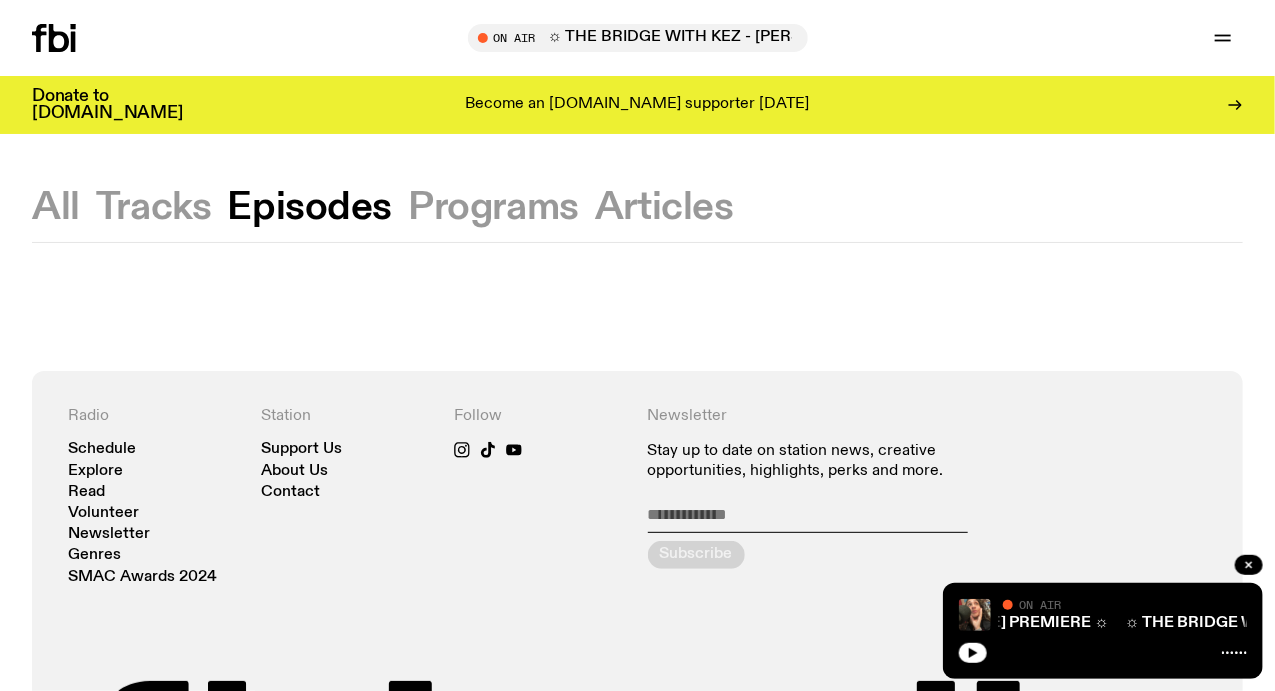 click on "All Tracks Episodes Programs Articles" at bounding box center [637, 216] 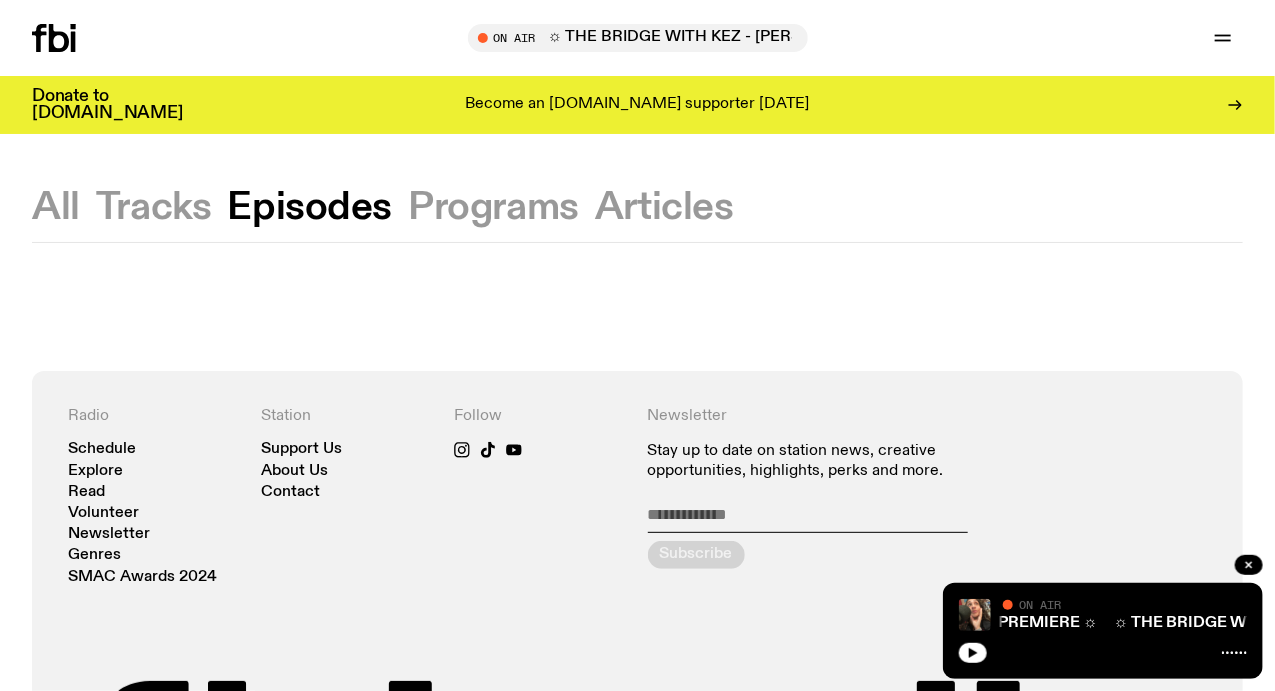 click on "Articles" 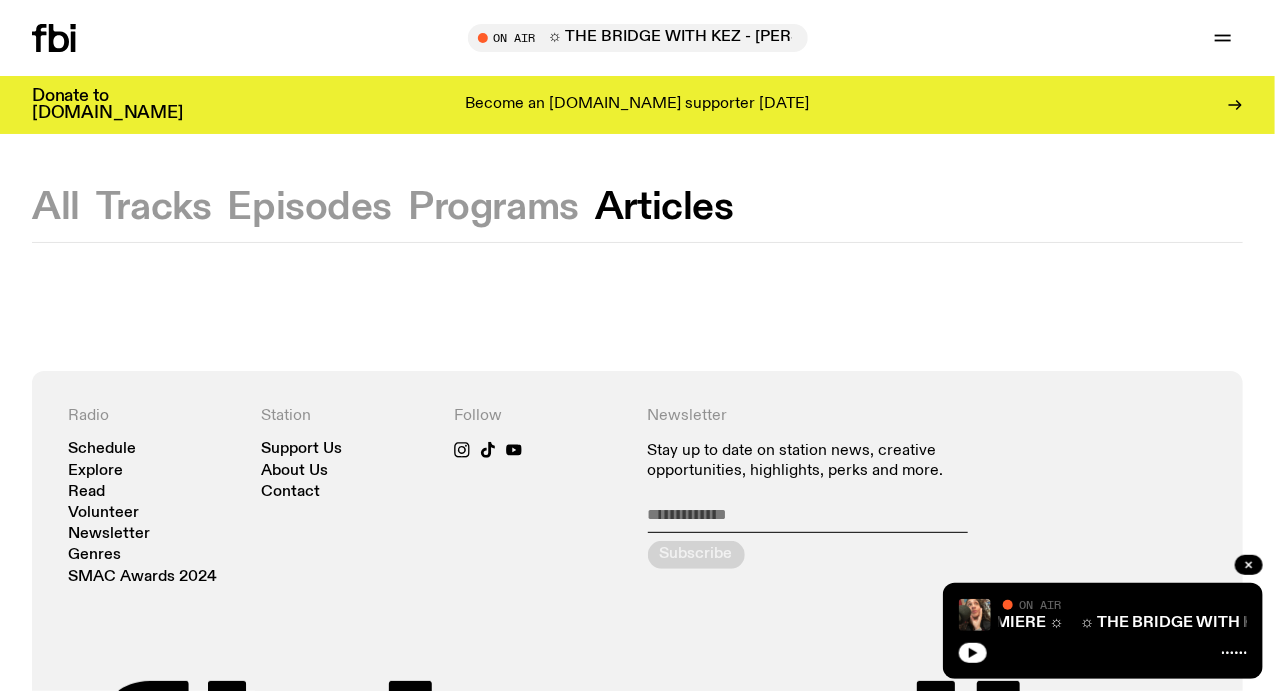 click 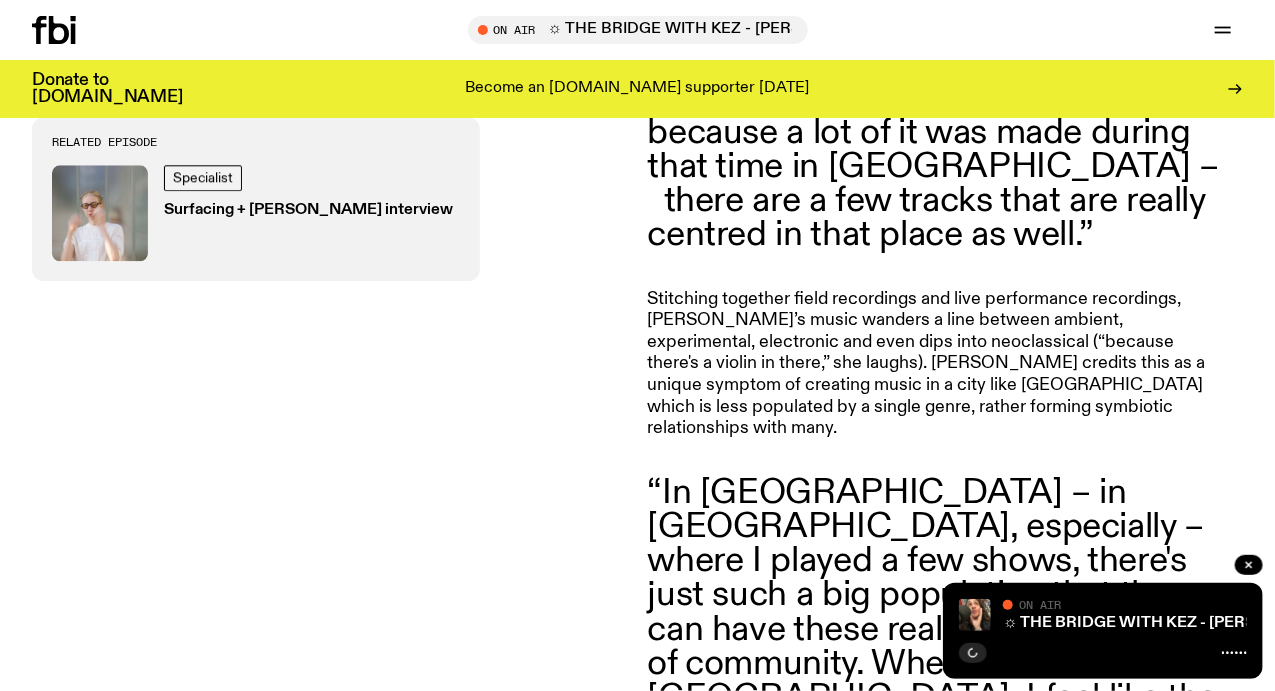 scroll, scrollTop: 2226, scrollLeft: 0, axis: vertical 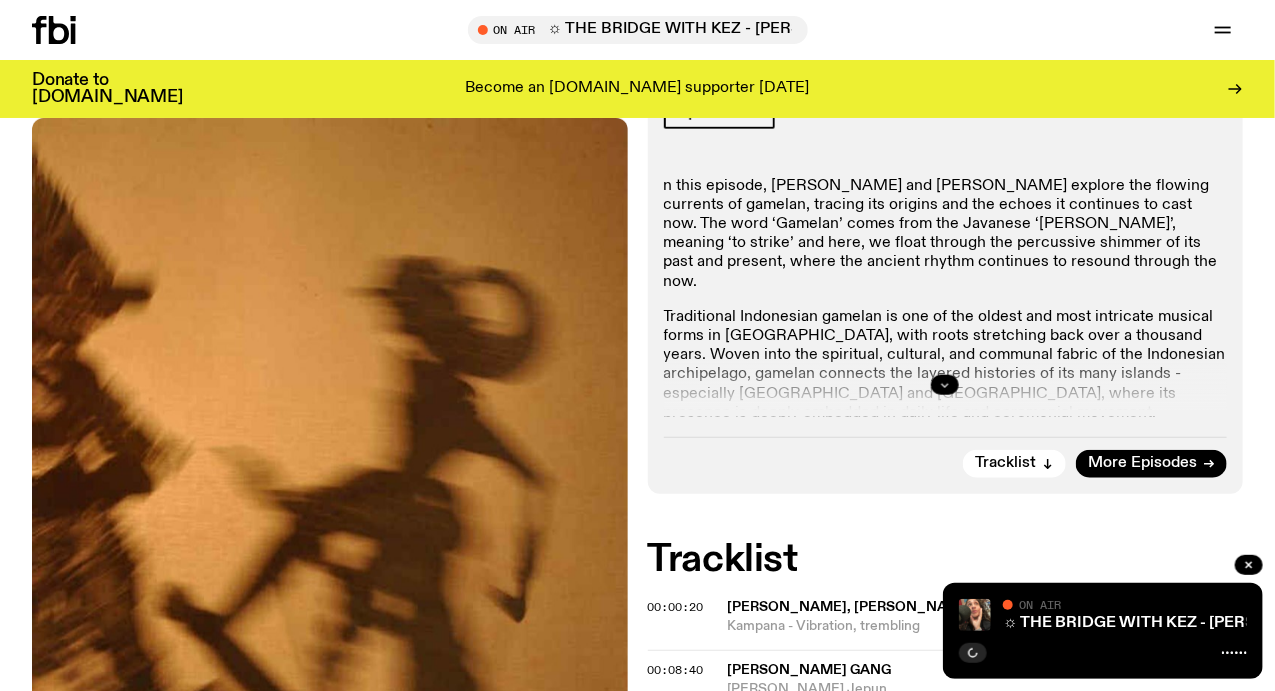 click 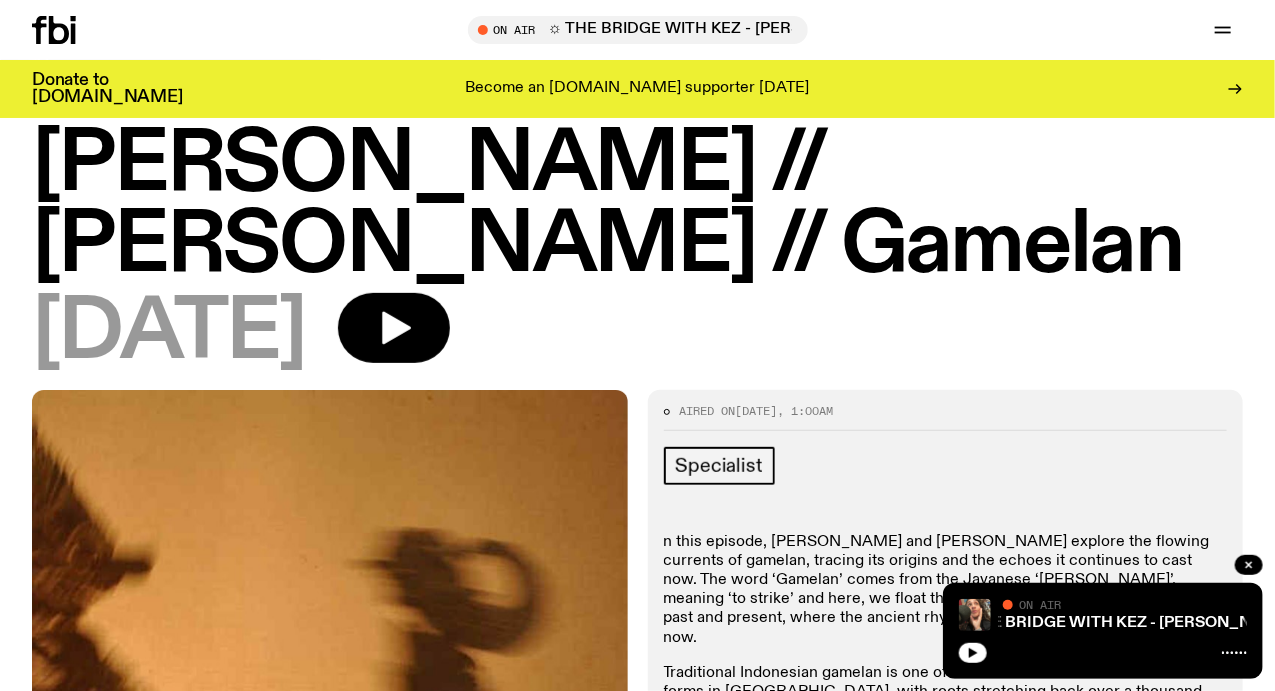 scroll, scrollTop: 0, scrollLeft: 0, axis: both 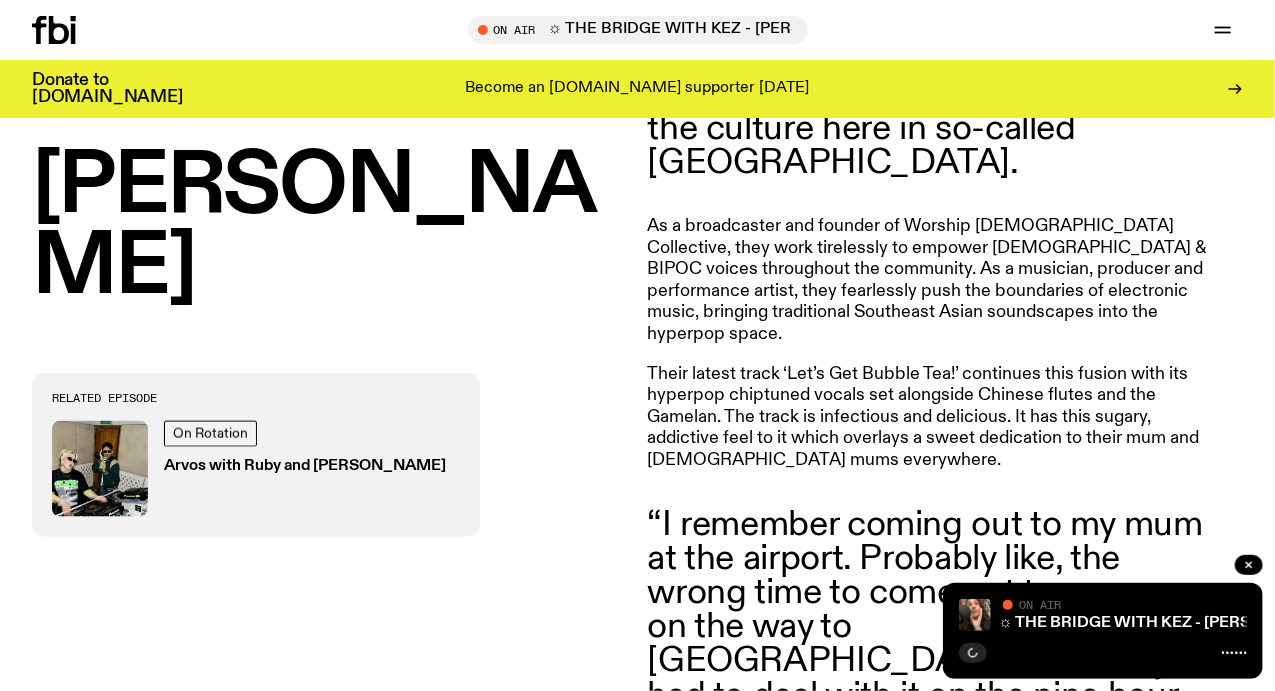click on "Dyan Tai has done a lot for the culture here in so-called Sydney. As a broadcaster and founder of Worship Queer Collective, they work tirelessly to empower queer & BIPOC voices throughout the community. As a musician, producer and performance artist, they fearlessly push the boundaries of electronic music, bringing traditional Southeast Asian soundscapes into the hyperpop space. Their latest track ‘Let’s Get Bubble Tea!’ continues this fusion with its hyperpop chiptuned vocals set alongside Chinese flutes and the Gamelan. The track is infectious and delicious. It has this sugary, addictive feel to it which overlays a sweet dedication to their mum and Asian mums everywhere. “I remember coming out to my mum at the airport. Probably like, the wrong time to come out to my mum, on the way to Sydney, and she just had to deal with it on the nine hour flight from Kuala Lumpur to Sydney, and she was so upset. She’s like, passports, passports, everybody got their bags. It was so awkward.”" at bounding box center [936, 539] 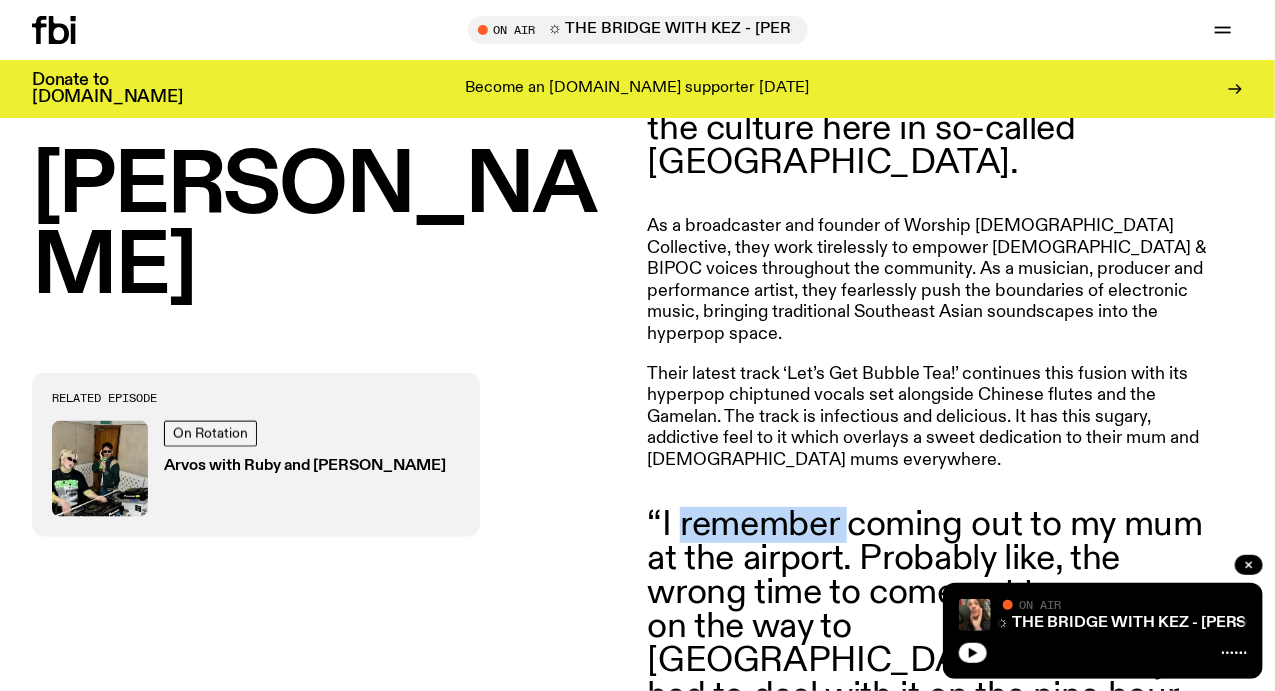 click on "Dyan Tai has done a lot for the culture here in so-called Sydney. As a broadcaster and founder of Worship Queer Collective, they work tirelessly to empower queer & BIPOC voices throughout the community. As a musician, producer and performance artist, they fearlessly push the boundaries of electronic music, bringing traditional Southeast Asian soundscapes into the hyperpop space. Their latest track ‘Let’s Get Bubble Tea!’ continues this fusion with its hyperpop chiptuned vocals set alongside Chinese flutes and the Gamelan. The track is infectious and delicious. It has this sugary, addictive feel to it which overlays a sweet dedication to their mum and Asian mums everywhere. “I remember coming out to my mum at the airport. Probably like, the wrong time to come out to my mum, on the way to Sydney, and she just had to deal with it on the nine hour flight from Kuala Lumpur to Sydney, and she was so upset. She’s like, passports, passports, everybody got their bags. It was so awkward.”" at bounding box center [936, 539] 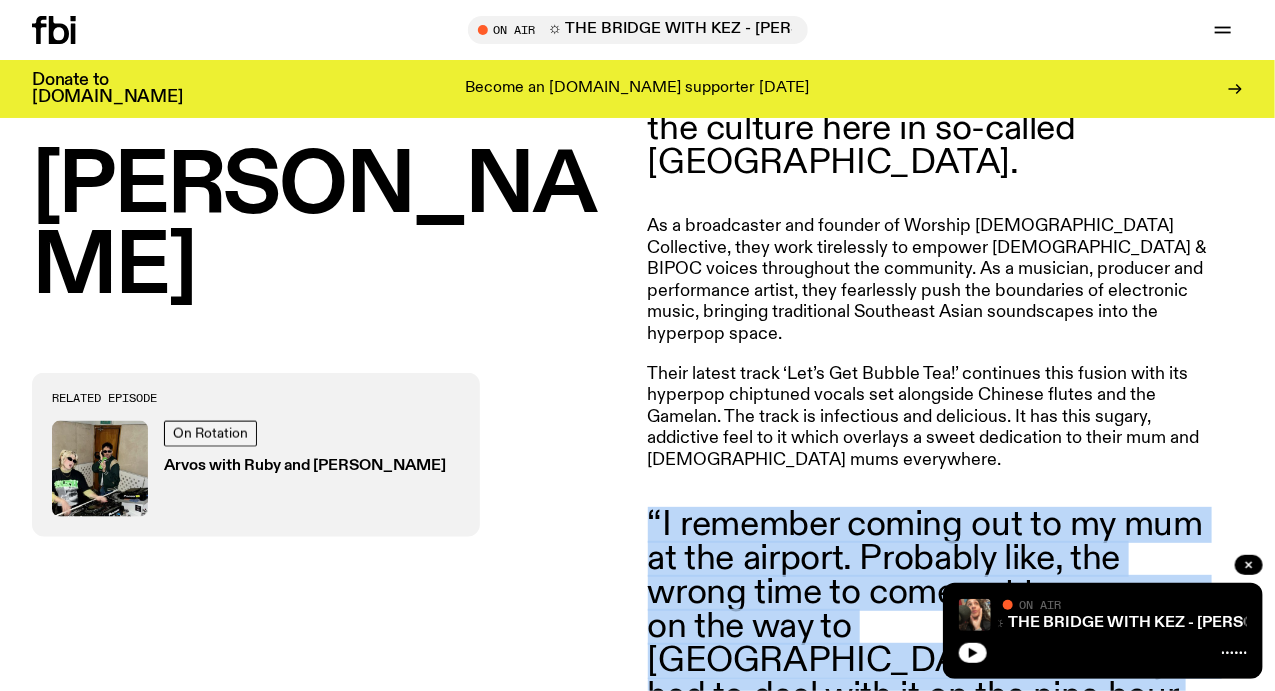 click on "Dyan Tai has done a lot for the culture here in so-called Sydney. As a broadcaster and founder of Worship Queer Collective, they work tirelessly to empower queer & BIPOC voices throughout the community. As a musician, producer and performance artist, they fearlessly push the boundaries of electronic music, bringing traditional Southeast Asian soundscapes into the hyperpop space. Their latest track ‘Let’s Get Bubble Tea!’ continues this fusion with its hyperpop chiptuned vocals set alongside Chinese flutes and the Gamelan. The track is infectious and delicious. It has this sugary, addictive feel to it which overlays a sweet dedication to their mum and Asian mums everywhere. “I remember coming out to my mum at the airport. Probably like, the wrong time to come out to my mum, on the way to Sydney, and she just had to deal with it on the nine hour flight from Kuala Lumpur to Sydney, and she was so upset. She’s like, passports, passports, everybody got their bags. It was so awkward.”" at bounding box center [936, 539] 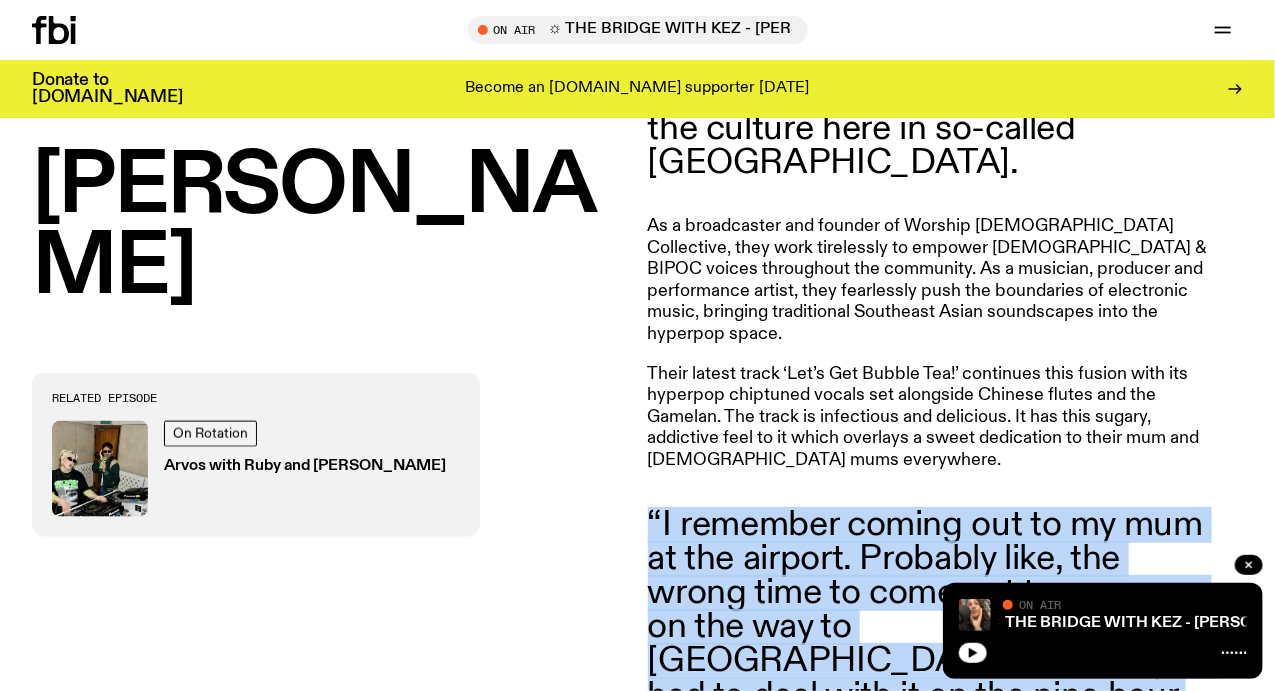 click on "Dyan Tai has done a lot for the culture here in so-called Sydney. As a broadcaster and founder of Worship Queer Collective, they work tirelessly to empower queer & BIPOC voices throughout the community. As a musician, producer and performance artist, they fearlessly push the boundaries of electronic music, bringing traditional Southeast Asian soundscapes into the hyperpop space. Their latest track ‘Let’s Get Bubble Tea!’ continues this fusion with its hyperpop chiptuned vocals set alongside Chinese flutes and the Gamelan. The track is infectious and delicious. It has this sugary, addictive feel to it which overlays a sweet dedication to their mum and Asian mums everywhere. “I remember coming out to my mum at the airport. Probably like, the wrong time to come out to my mum, on the way to Sydney, and she just had to deal with it on the nine hour flight from Kuala Lumpur to Sydney, and she was so upset. She’s like, passports, passports, everybody got their bags. It was so awkward.”" at bounding box center (936, 539) 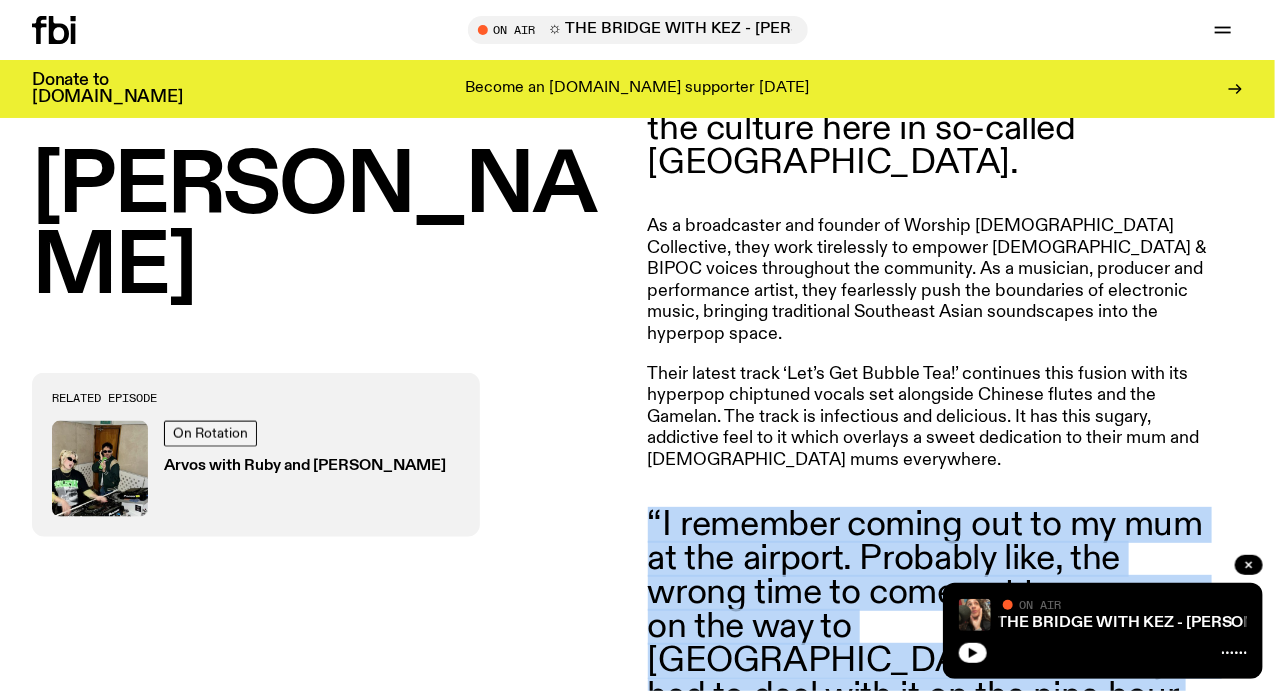 click on "Dyan Tai has done a lot for the culture here in so-called Sydney. As a broadcaster and founder of Worship Queer Collective, they work tirelessly to empower queer & BIPOC voices throughout the community. As a musician, producer and performance artist, they fearlessly push the boundaries of electronic music, bringing traditional Southeast Asian soundscapes into the hyperpop space. Their latest track ‘Let’s Get Bubble Tea!’ continues this fusion with its hyperpop chiptuned vocals set alongside Chinese flutes and the Gamelan. The track is infectious and delicious. It has this sugary, addictive feel to it which overlays a sweet dedication to their mum and Asian mums everywhere. “I remember coming out to my mum at the airport. Probably like, the wrong time to come out to my mum, on the way to Sydney, and she just had to deal with it on the nine hour flight from Kuala Lumpur to Sydney, and she was so upset. She’s like, passports, passports, everybody got their bags. It was so awkward.”" at bounding box center [936, 539] 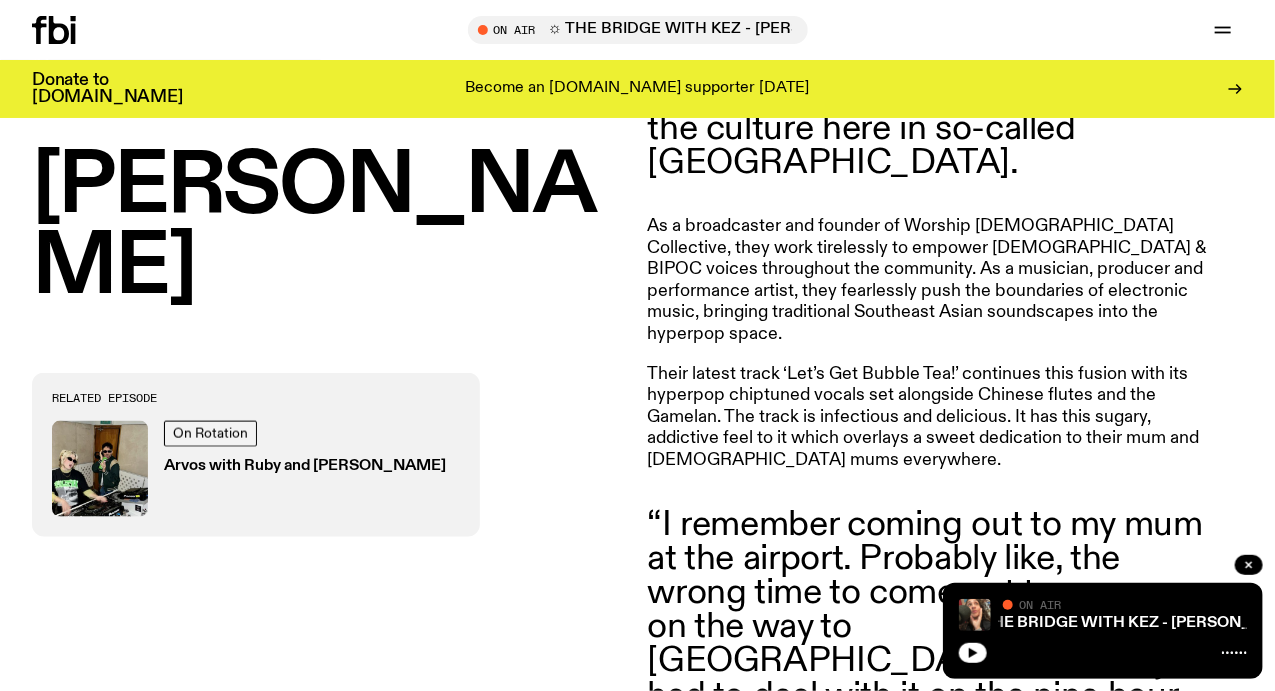 scroll, scrollTop: 978, scrollLeft: 0, axis: vertical 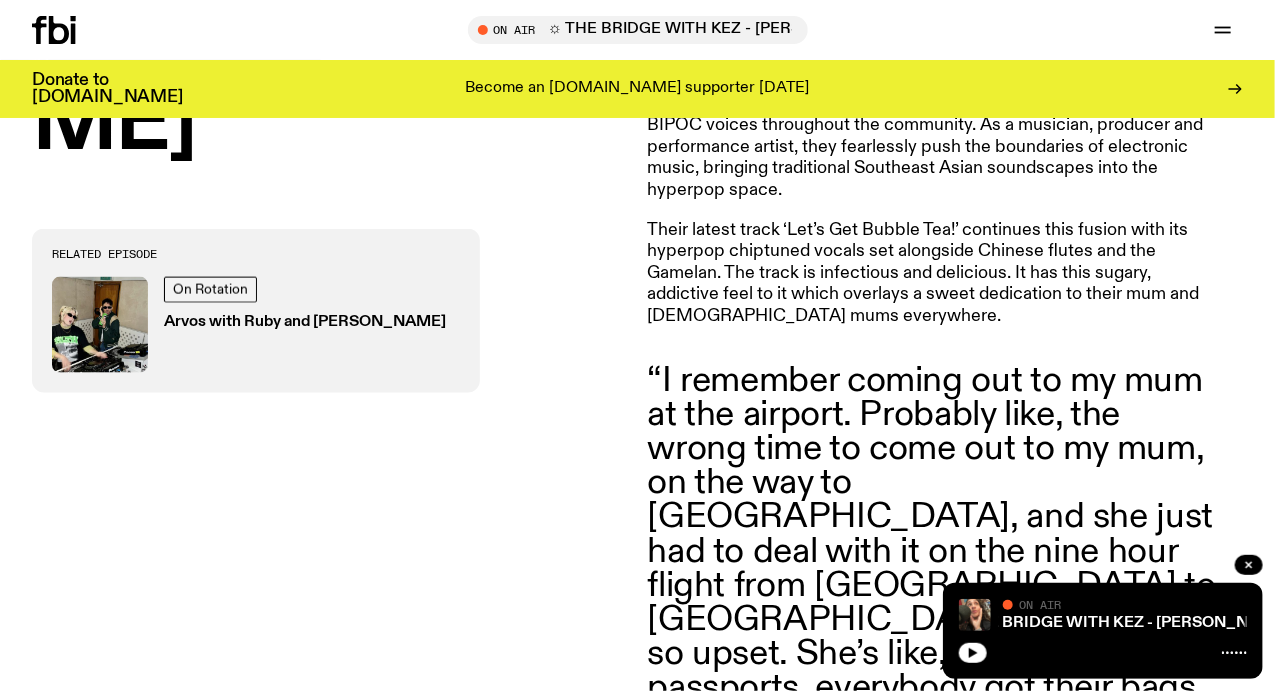 click on "“I remember coming out to my mum at the airport. Probably like, the wrong time to come out to my mum, on the way to Sydney, and she just had to deal with it on the nine hour flight from Kuala Lumpur to Sydney, and she was so upset. She’s like, passports, passports, everybody got their bags. It was so awkward.”" at bounding box center [936, 552] 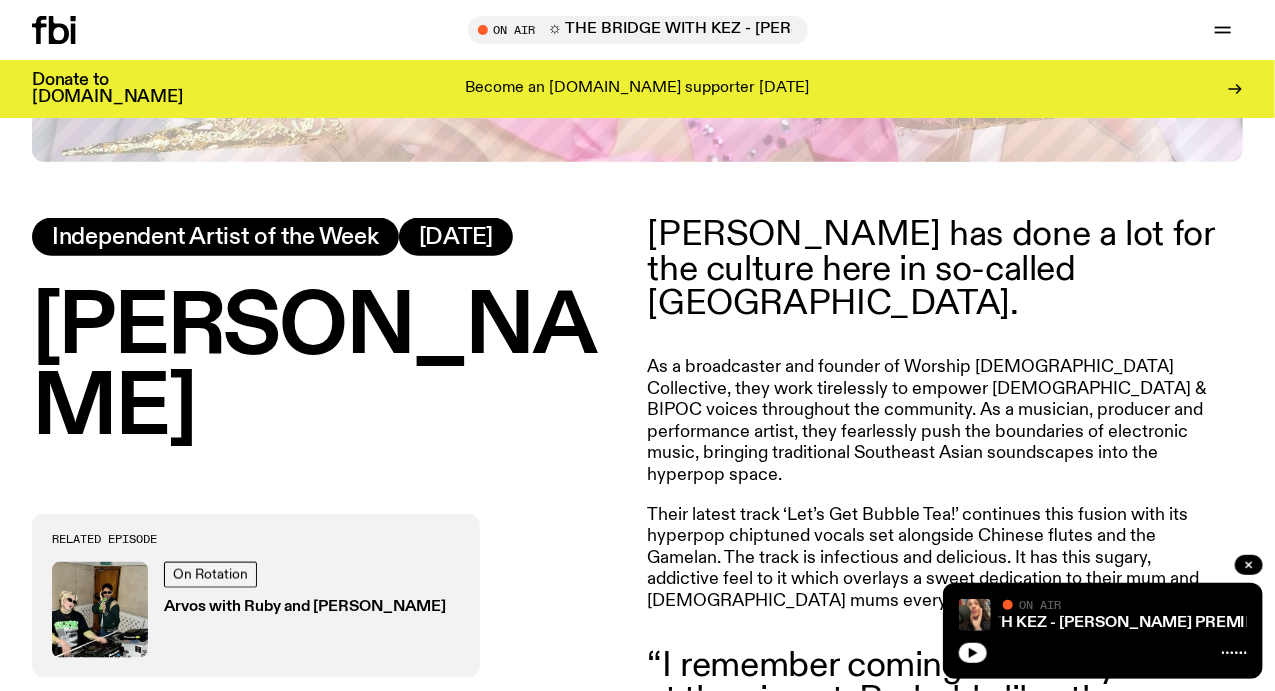 scroll, scrollTop: 718, scrollLeft: 0, axis: vertical 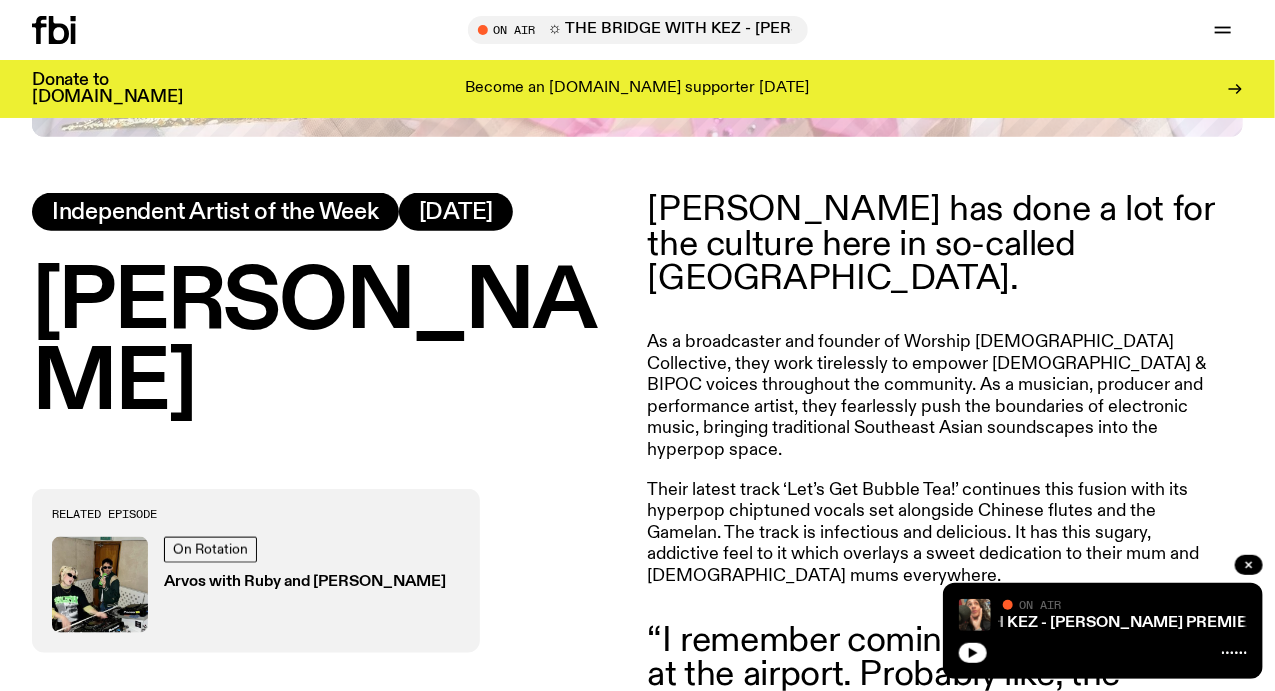 click on "As a broadcaster and founder of Worship Queer Collective, they work tirelessly to empower queer & BIPOC voices throughout the community. As a musician, producer and performance artist, they fearlessly push the boundaries of electronic music, bringing traditional Southeast Asian soundscapes into the hyperpop space." at bounding box center [936, 397] 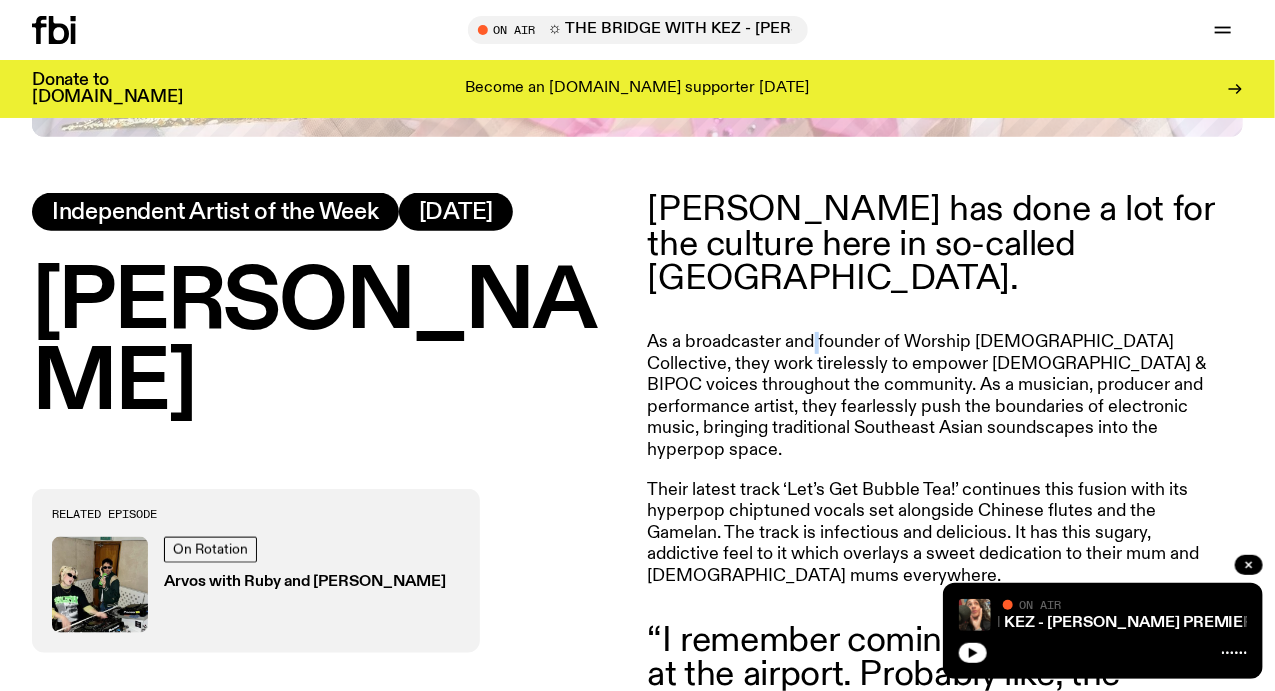 click on "As a broadcaster and founder of Worship Queer Collective, they work tirelessly to empower queer & BIPOC voices throughout the community. As a musician, producer and performance artist, they fearlessly push the boundaries of electronic music, bringing traditional Southeast Asian soundscapes into the hyperpop space." at bounding box center [936, 397] 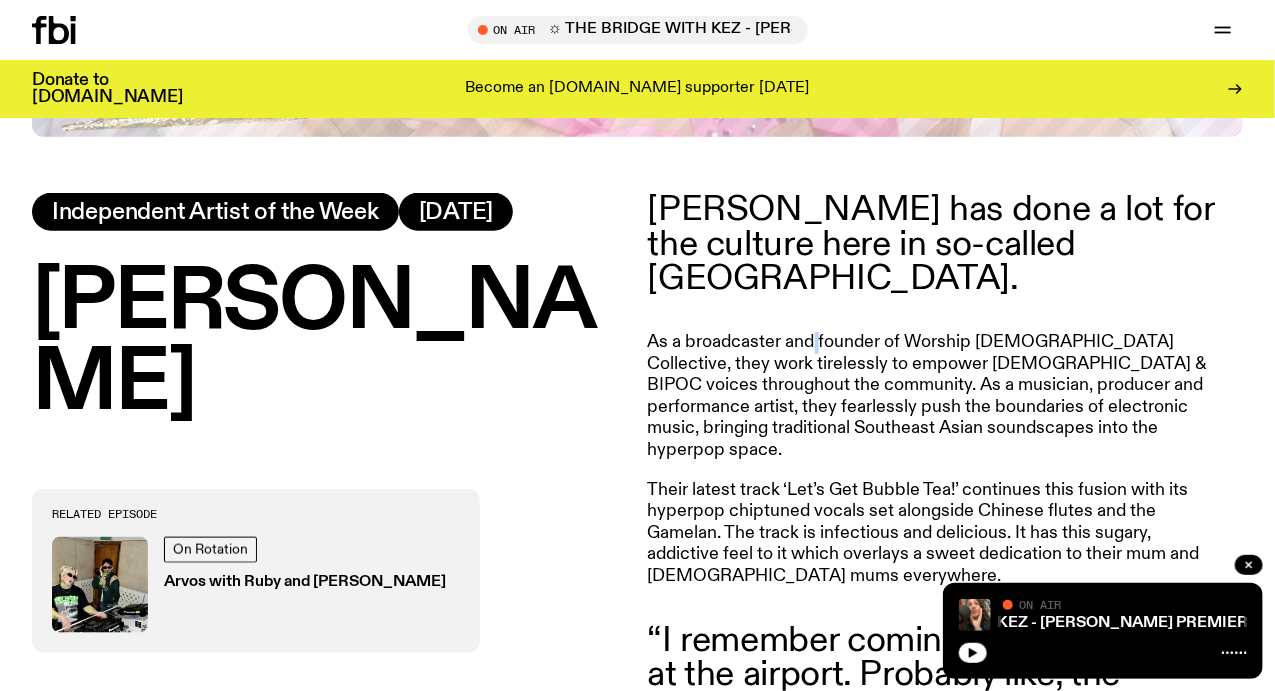 click on "As a broadcaster and founder of Worship Queer Collective, they work tirelessly to empower queer & BIPOC voices throughout the community. As a musician, producer and performance artist, they fearlessly push the boundaries of electronic music, bringing traditional Southeast Asian soundscapes into the hyperpop space." at bounding box center [936, 397] 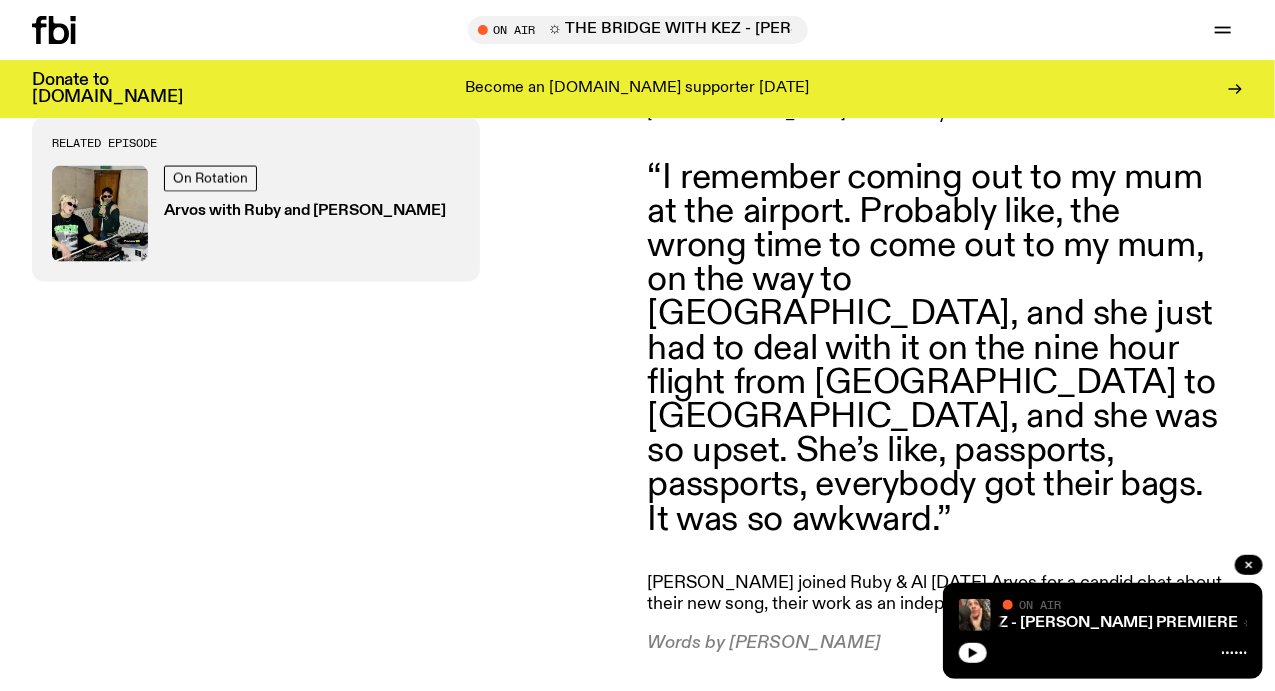 click on "“I remember coming out to my mum at the airport. Probably like, the wrong time to come out to my mum, on the way to Sydney, and she just had to deal with it on the nine hour flight from Kuala Lumpur to Sydney, and she was so upset. She’s like, passports, passports, everybody got their bags. It was so awkward.”" at bounding box center [936, 349] 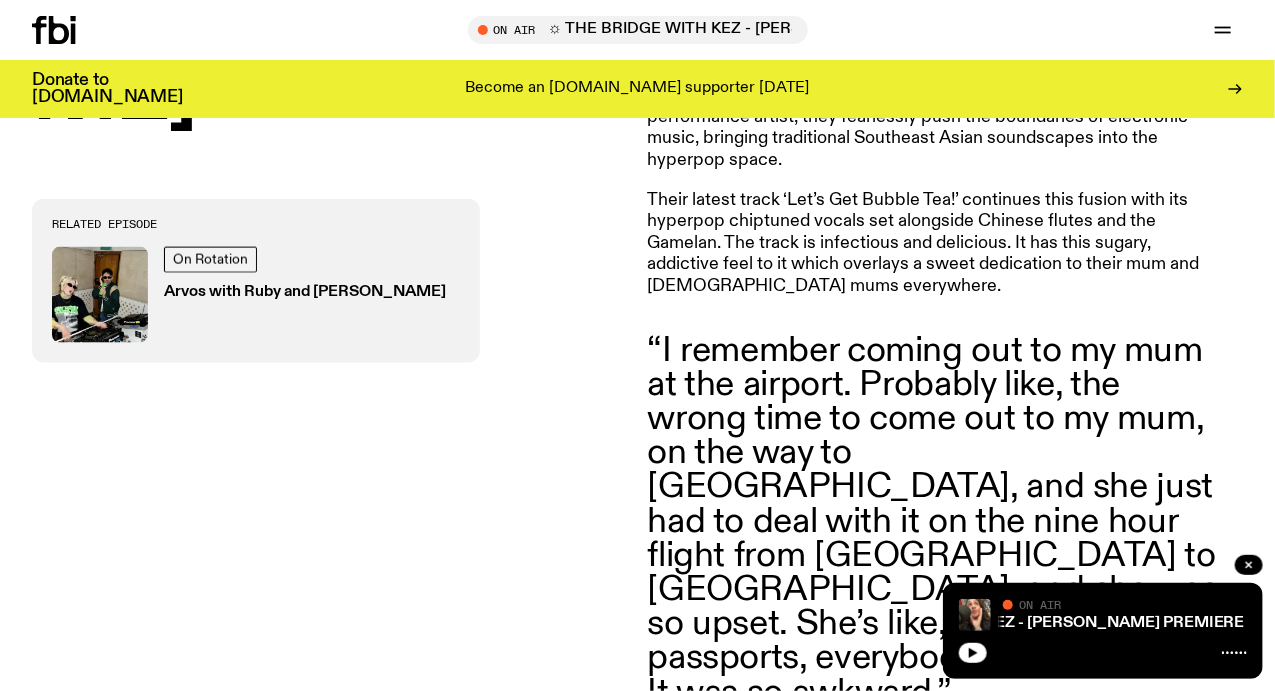 scroll, scrollTop: 1562, scrollLeft: 0, axis: vertical 